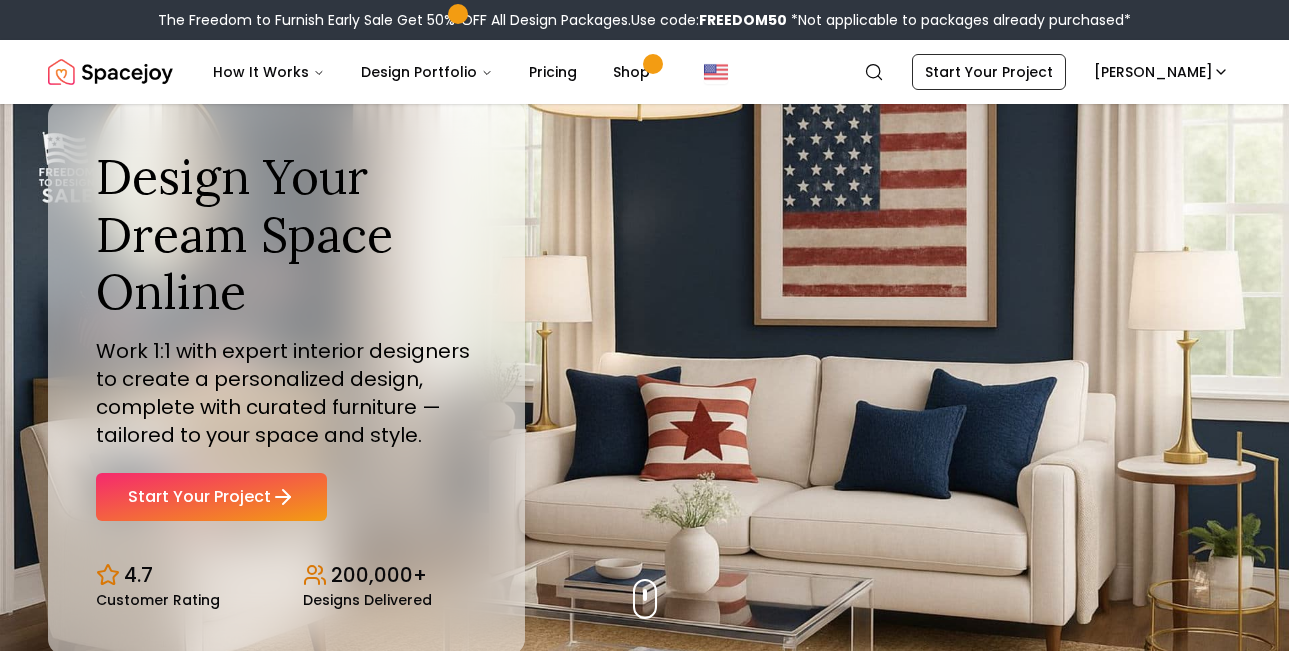scroll, scrollTop: 0, scrollLeft: 0, axis: both 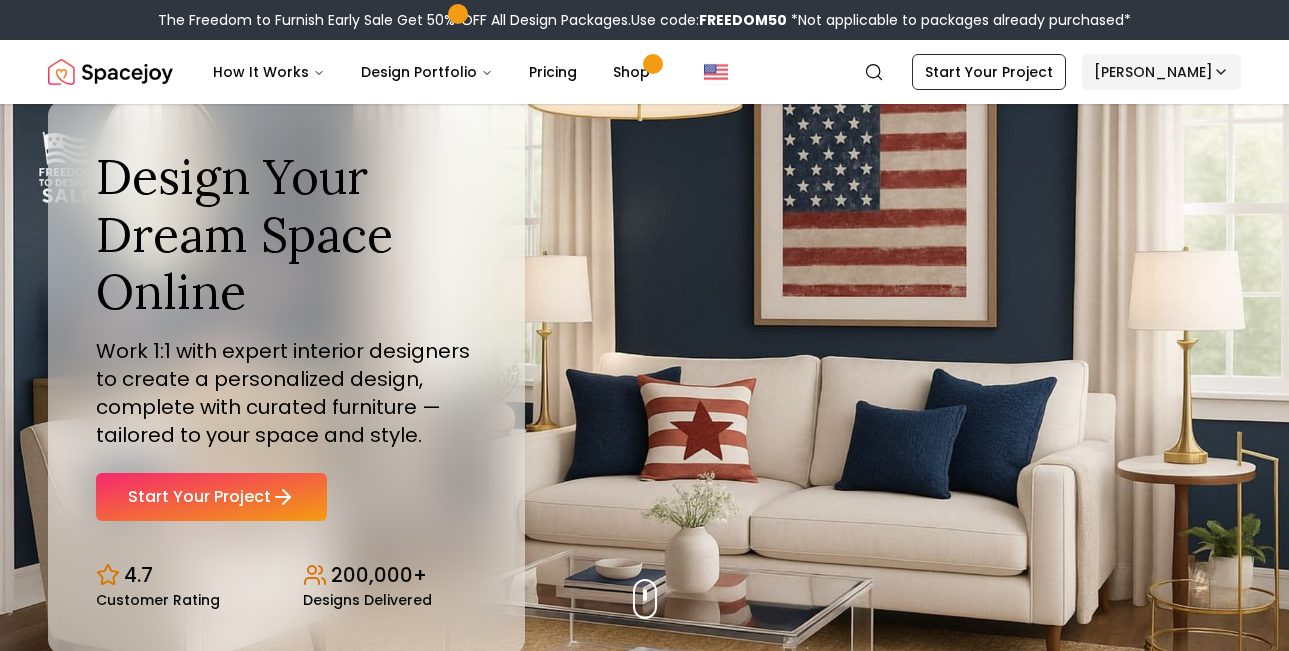 click on "The Freedom to Furnish Early Sale Get 50% OFF All Design Packages.  Use code:  FREEDOM50   *Not applicable to packages already purchased* Spacejoy How It Works   Design Portfolio   Pricing Shop Search Start Your Project   Jen Connor Design Your Dream Space Online Work 1:1 with expert interior designers to create a personalized design, complete with curated furniture — tailored to your space and style. Start Your Project   4.7 Customer Rating 200,000+ Designs Delivered Design Your Dream Space Online Work 1:1 with expert interior designers to create a personalized design, complete with curated furniture — tailored to your space and style. Start Your Project   4.7 Customer Rating 200,000+ Designs Delivered The Freedom to Furnish Early Sale Get 50% OFF on all Design Packages Get Started   4th Of July Sale Up to 70% OFF on Furniture & Decor Shop Now   Get Matched with Expert Interior Designers Online! Maria Castillero Designer Angela Amore Designer Tina Martidelcampo Designer Christina Manzo Designer Designer" at bounding box center (644, 5781) 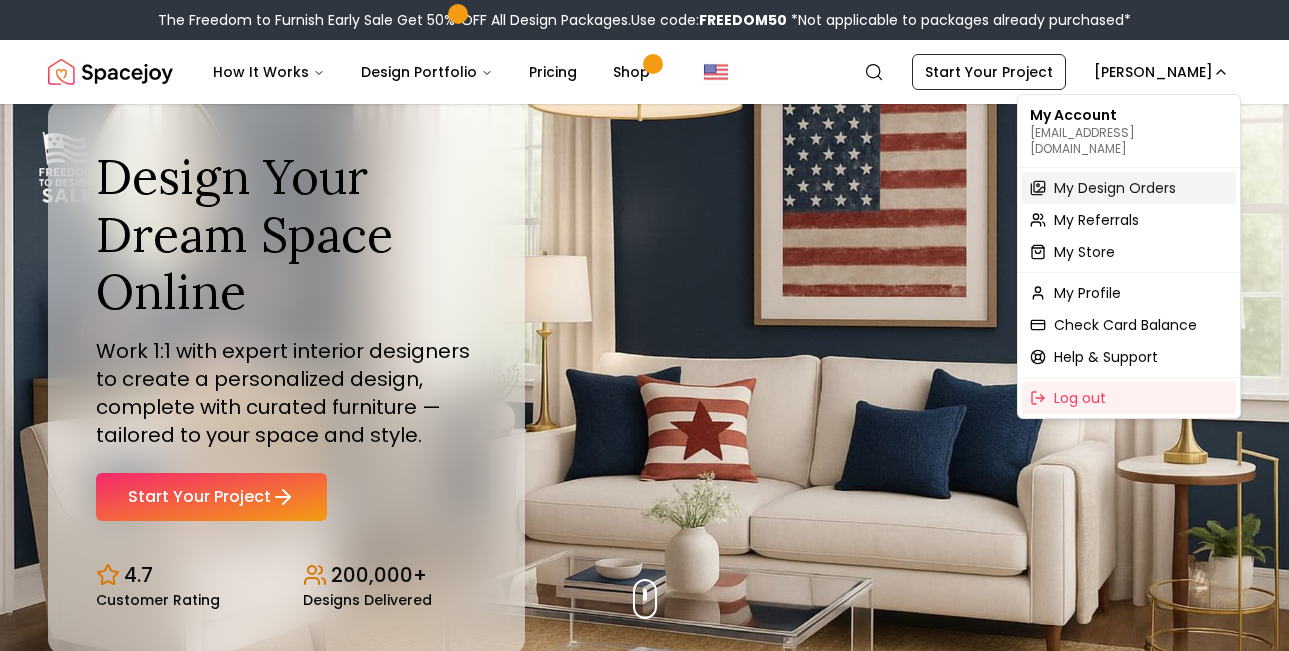 click on "My Design Orders" at bounding box center (1115, 188) 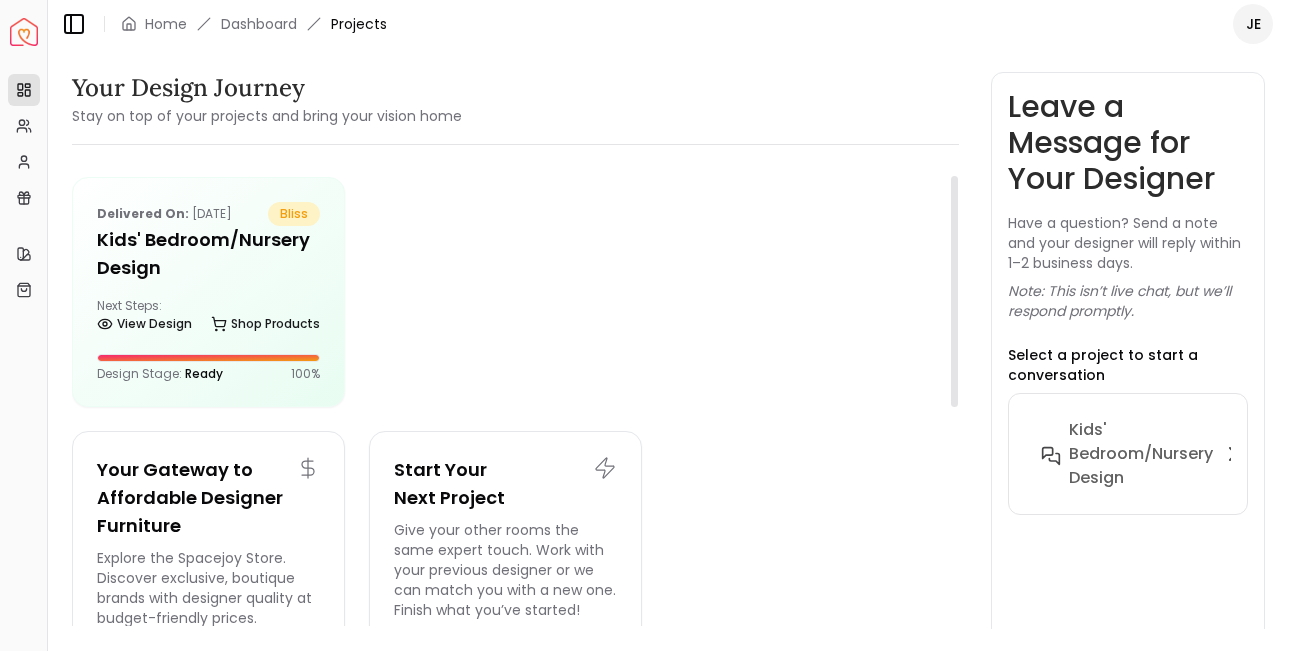 scroll, scrollTop: 79, scrollLeft: 0, axis: vertical 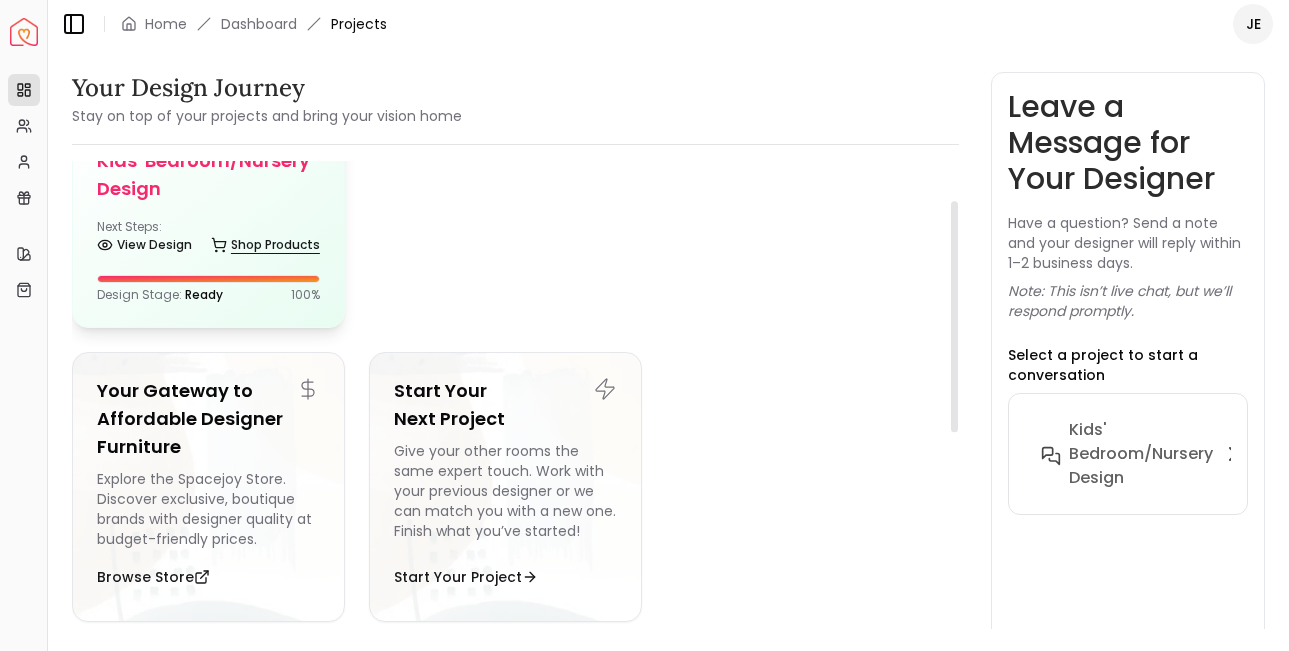 click on "Shop Products" at bounding box center (265, 245) 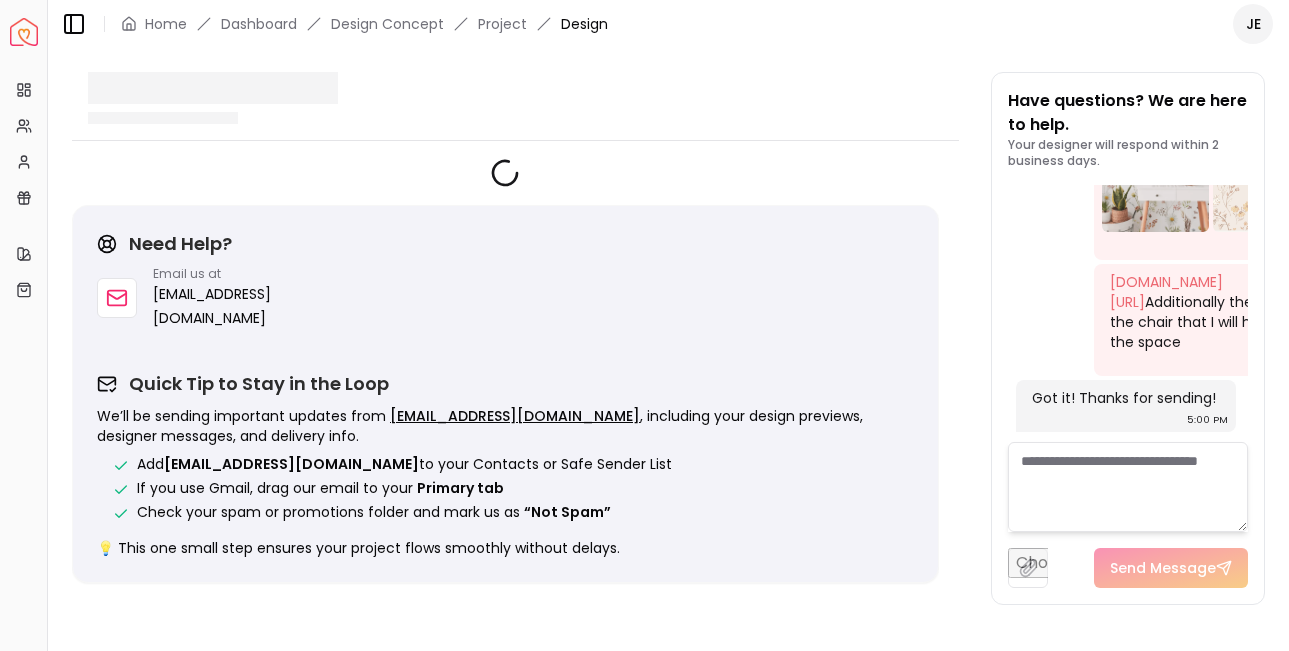 scroll, scrollTop: 2164, scrollLeft: 0, axis: vertical 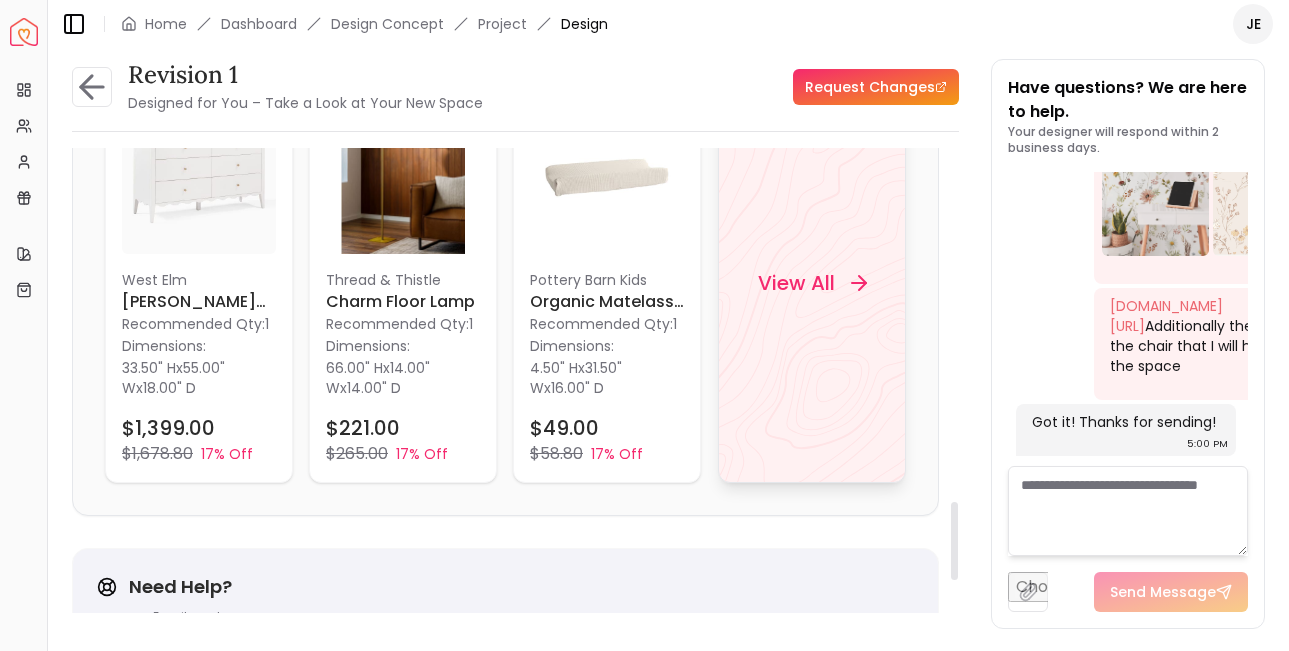click on "View All" at bounding box center [795, 283] 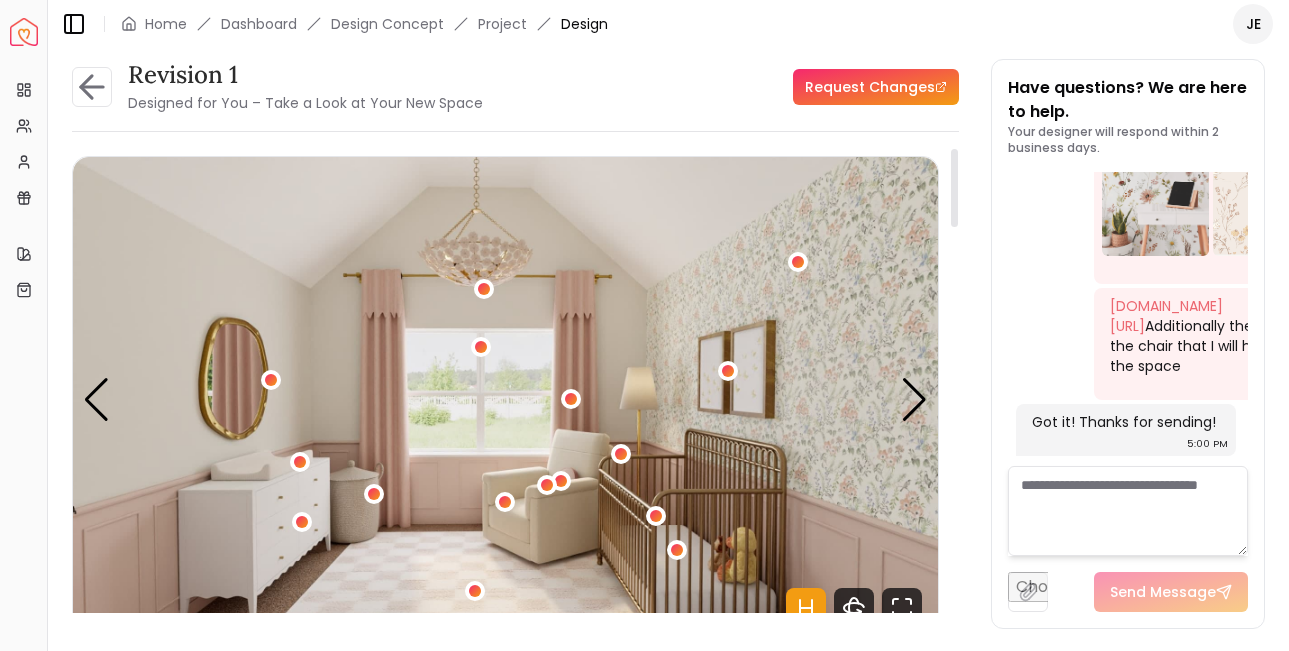 scroll, scrollTop: 0, scrollLeft: 0, axis: both 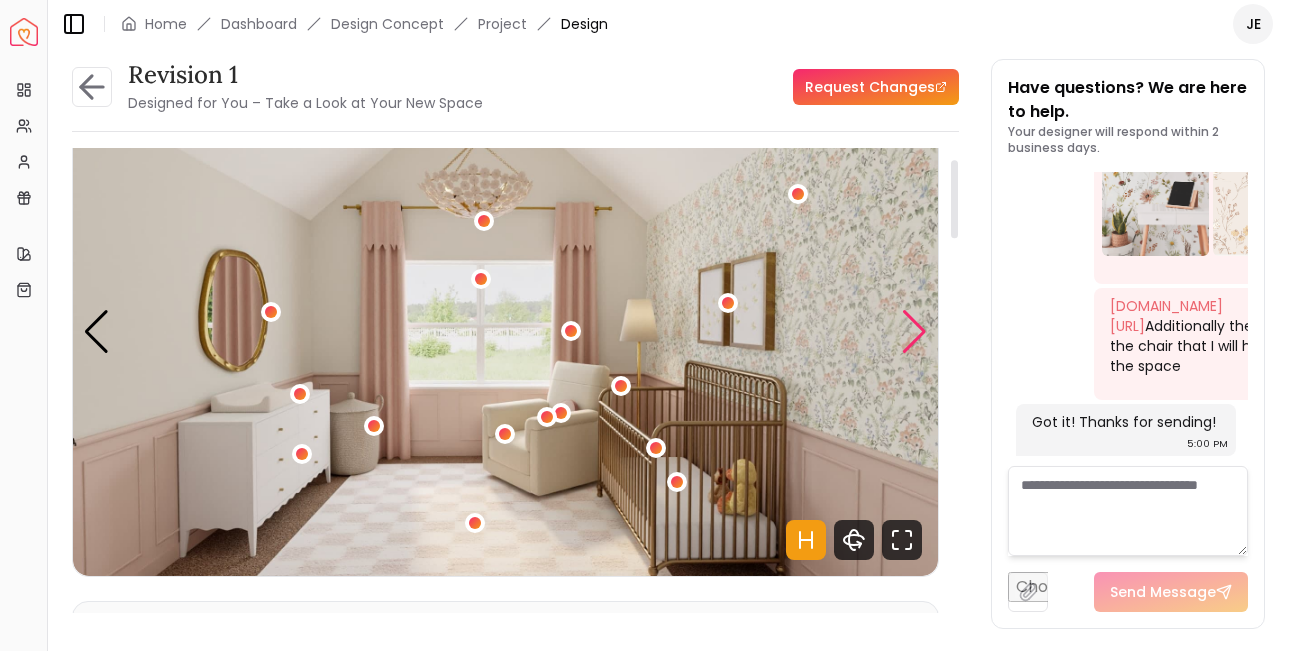 click at bounding box center (914, 332) 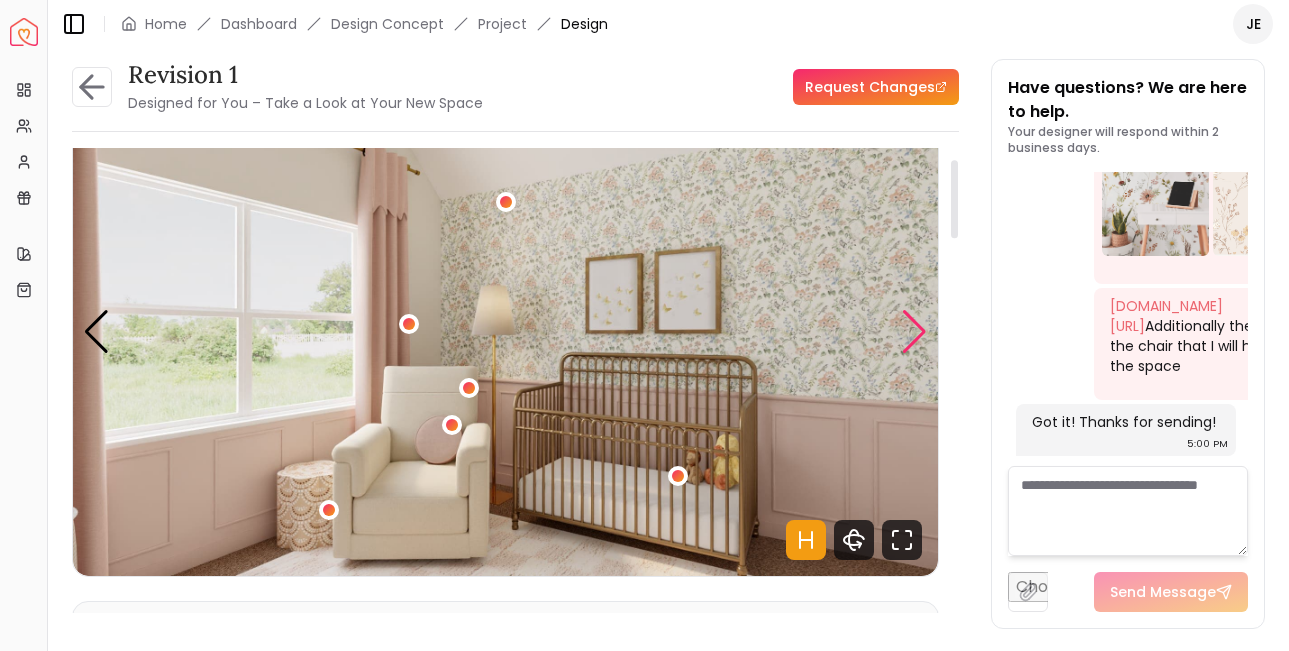 click at bounding box center [914, 332] 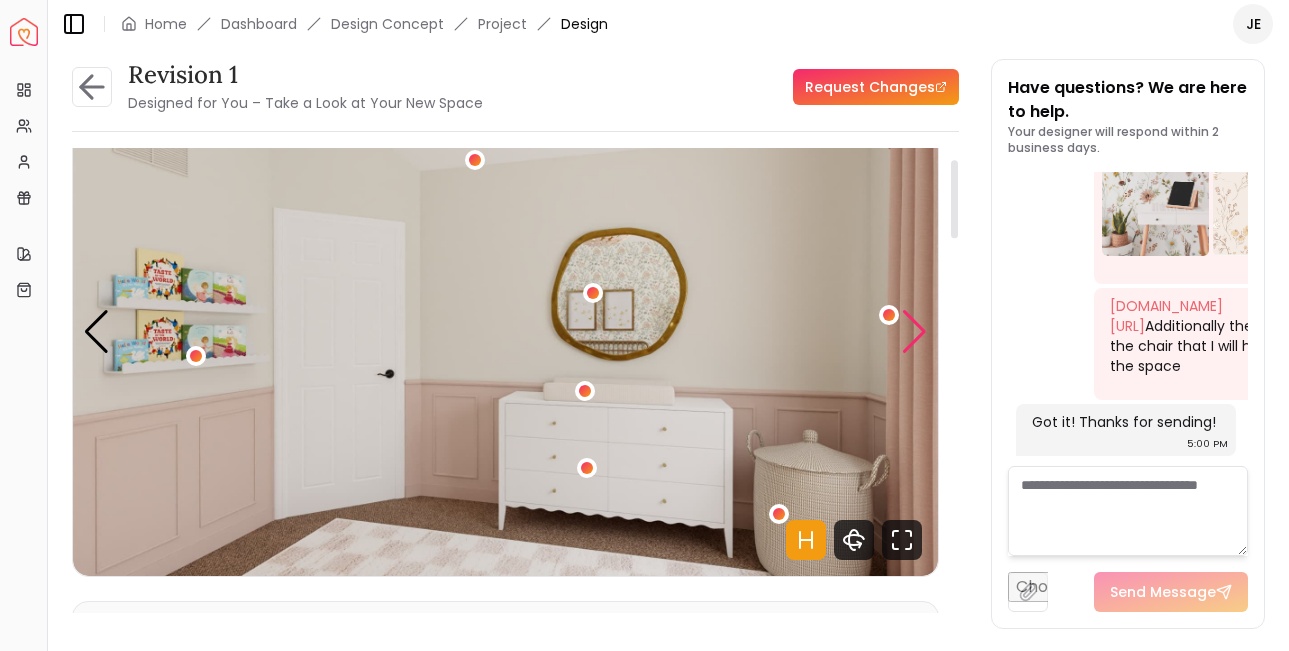 click at bounding box center (914, 332) 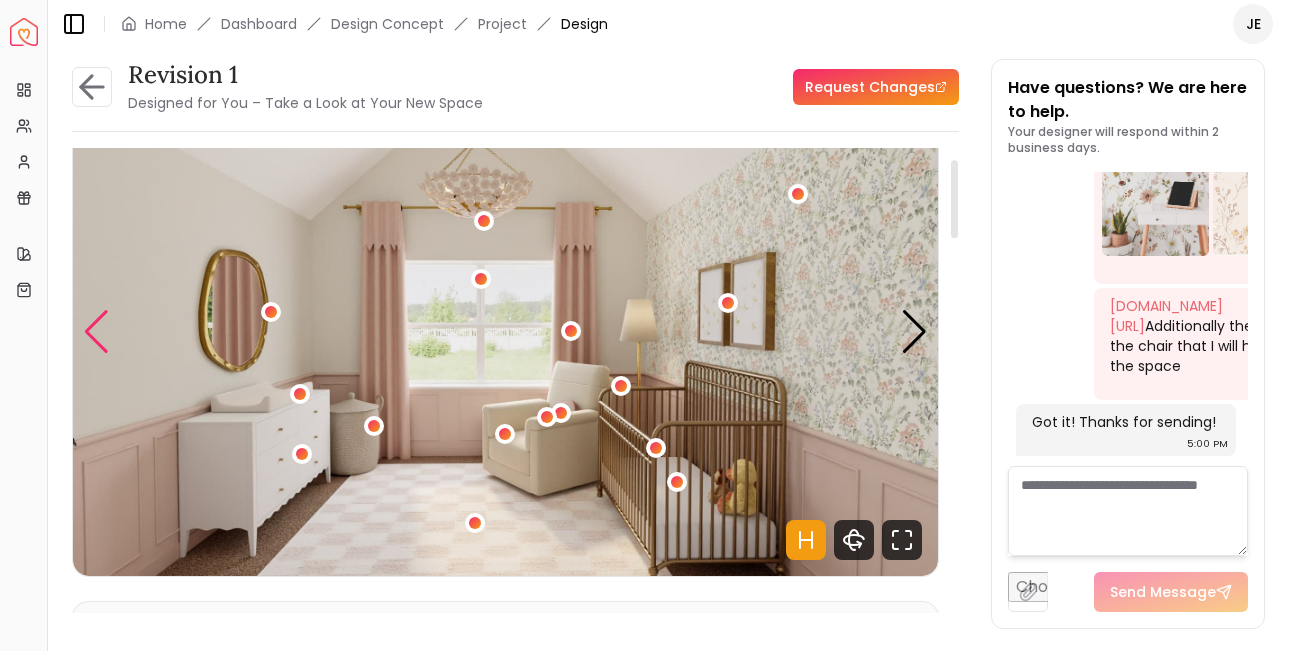click at bounding box center [96, 332] 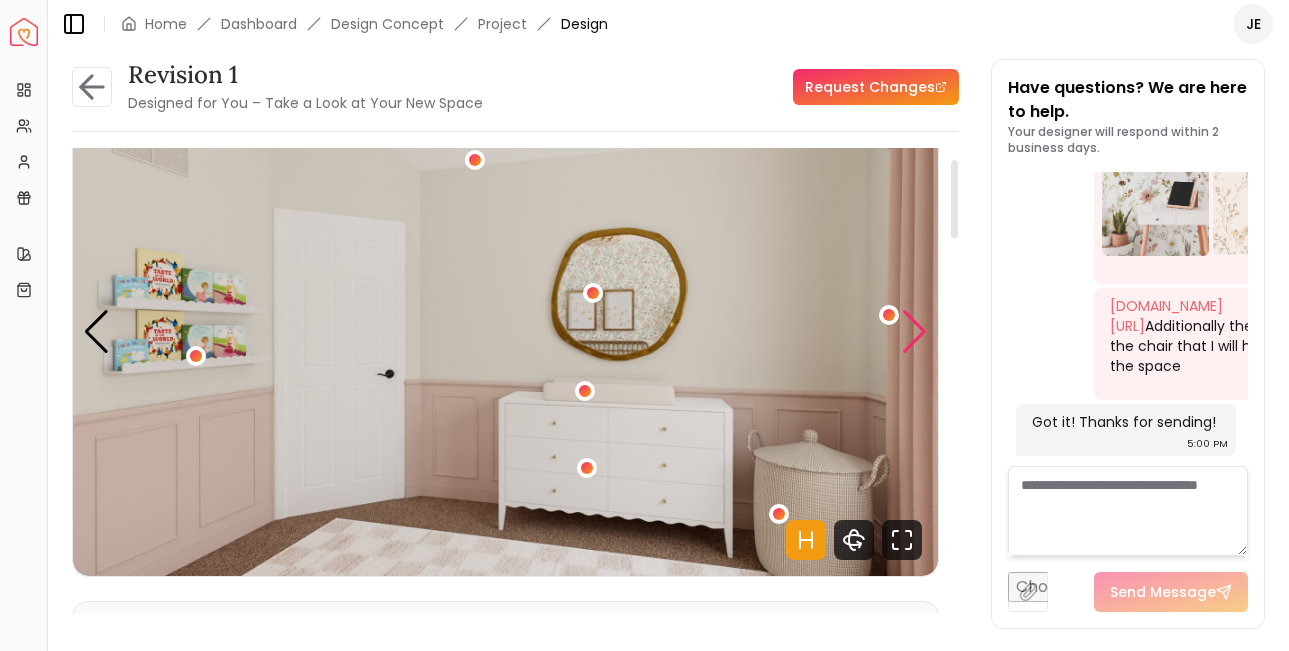 click at bounding box center [914, 332] 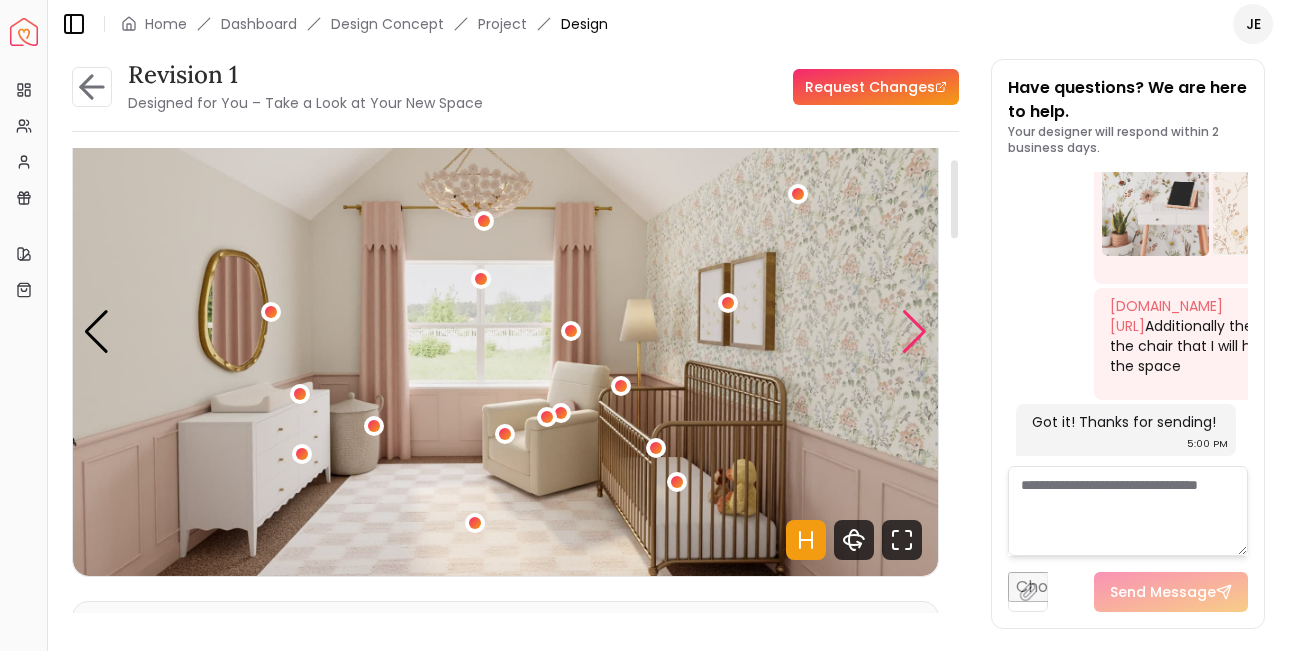 click at bounding box center [914, 332] 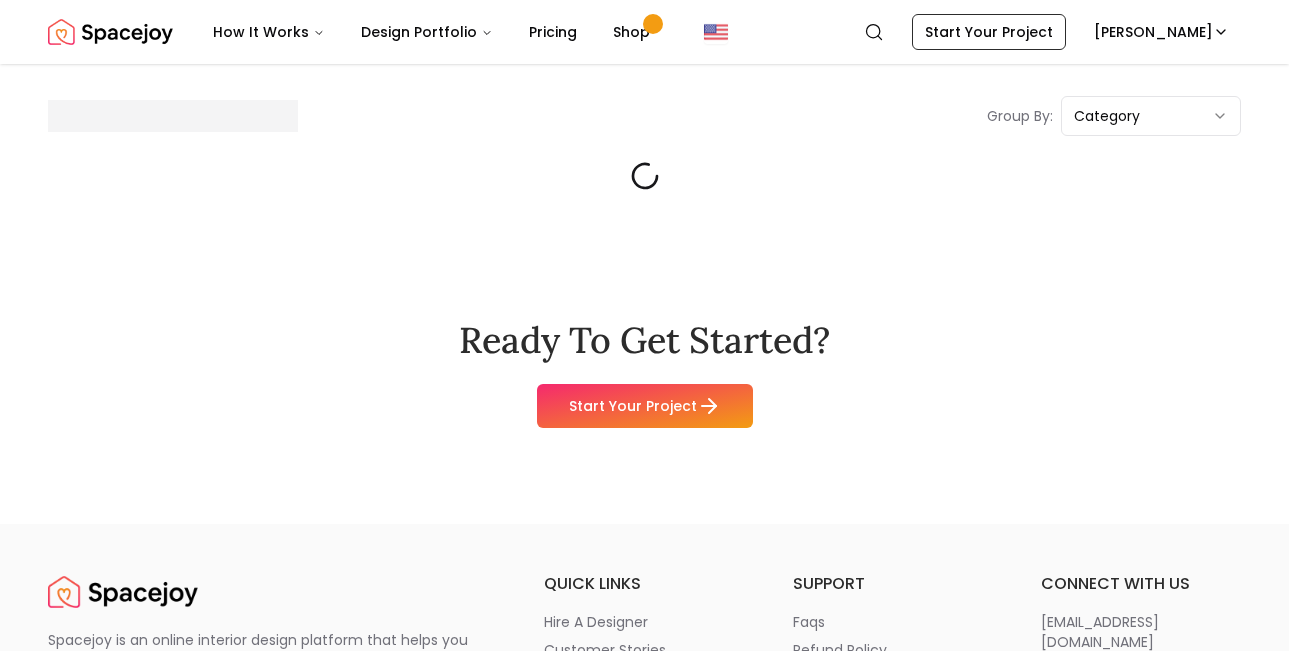 scroll, scrollTop: 0, scrollLeft: 0, axis: both 